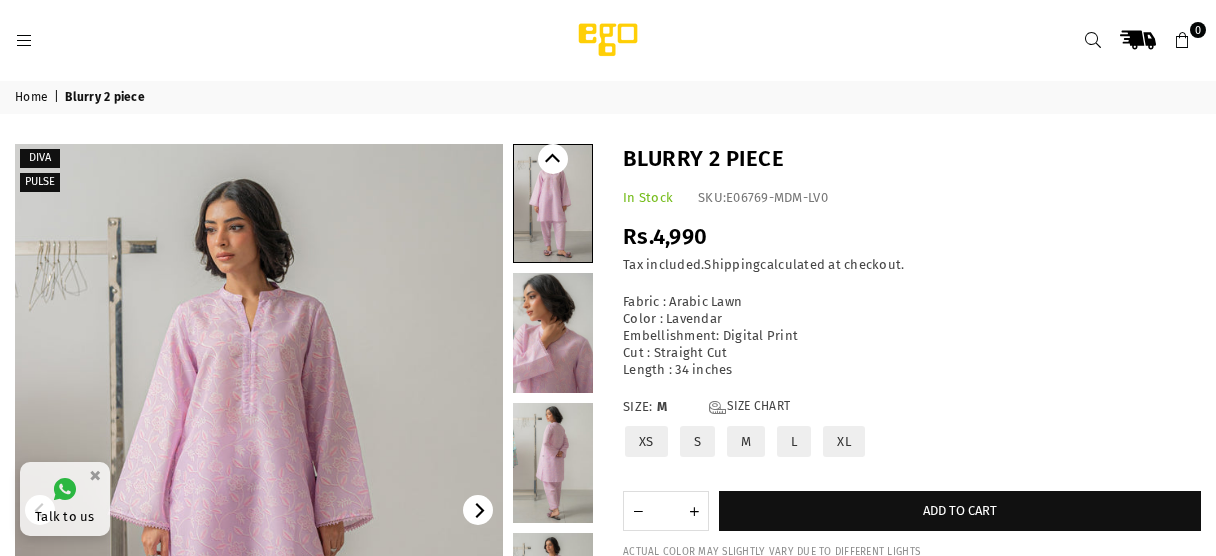 scroll, scrollTop: 0, scrollLeft: 0, axis: both 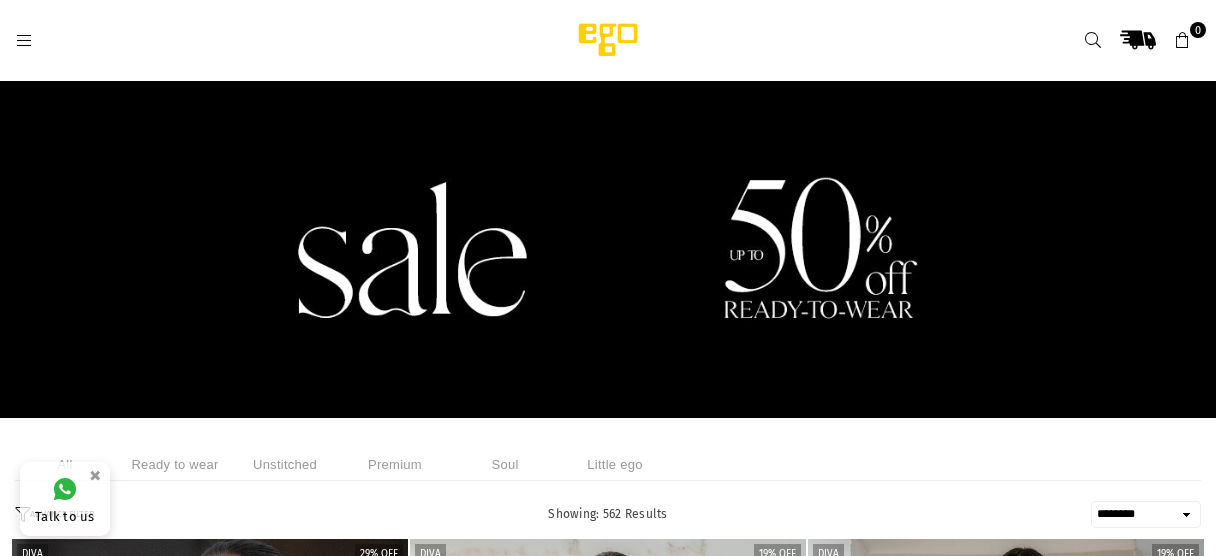 select on "******" 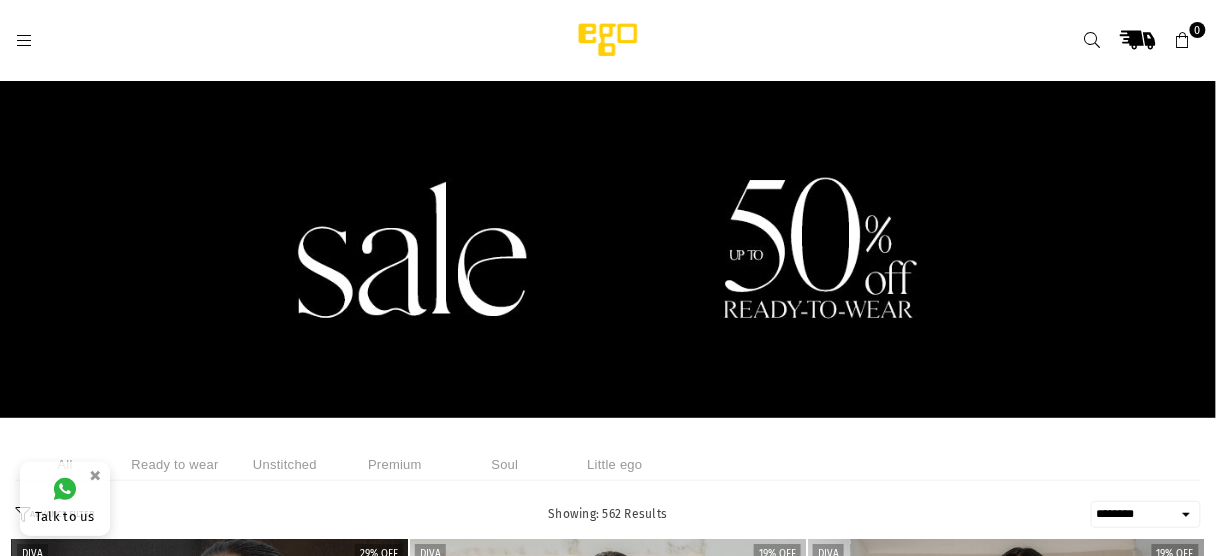 scroll, scrollTop: 0, scrollLeft: 0, axis: both 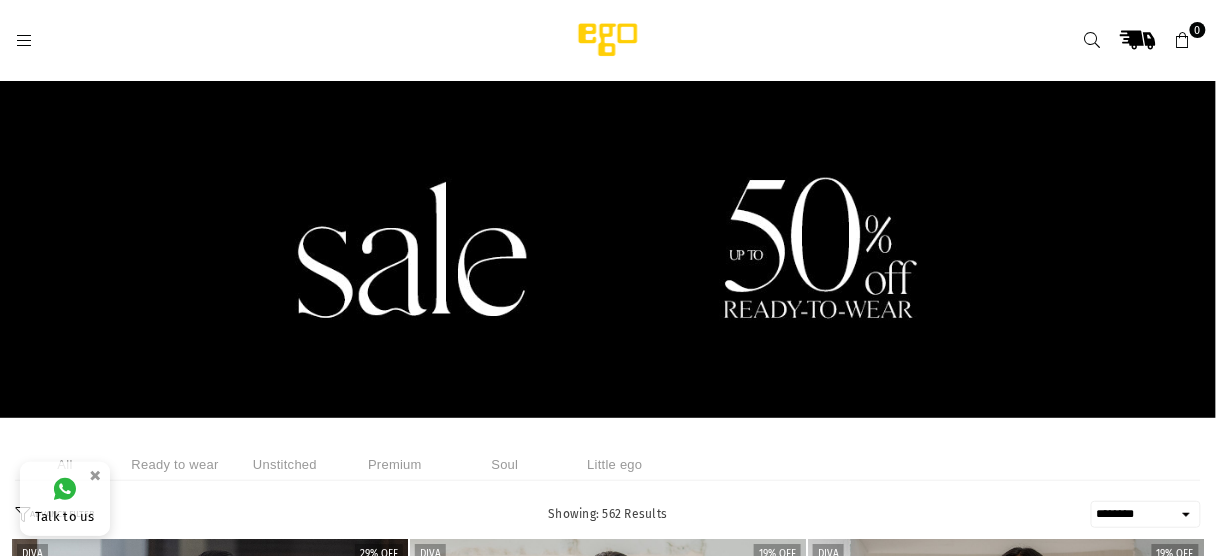 click on "Ready to wear" at bounding box center (175, 464) 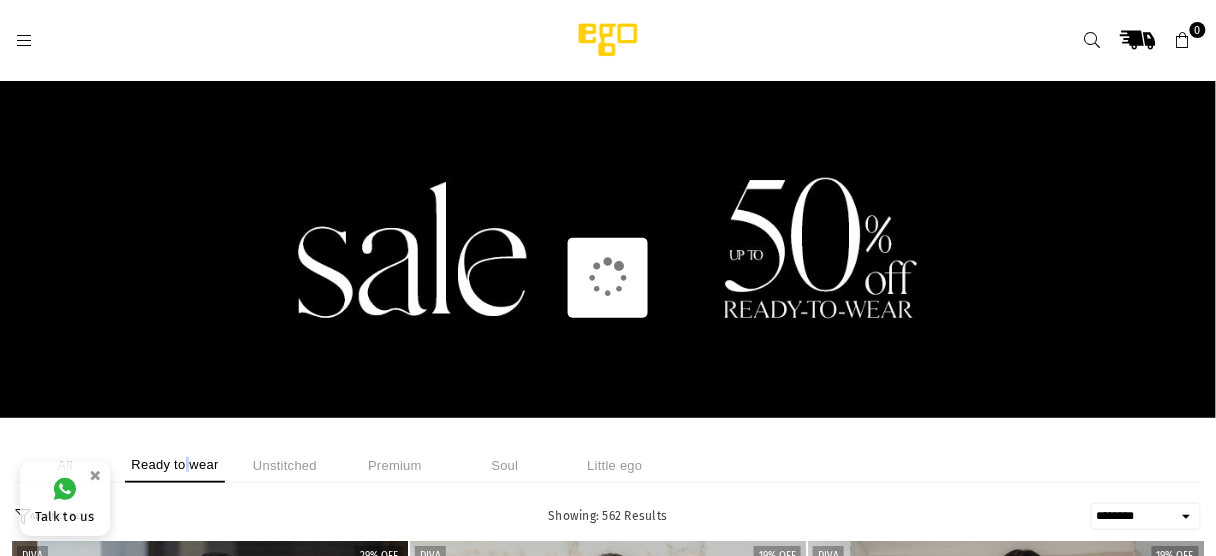 click on "Ready to wear" at bounding box center [175, 465] 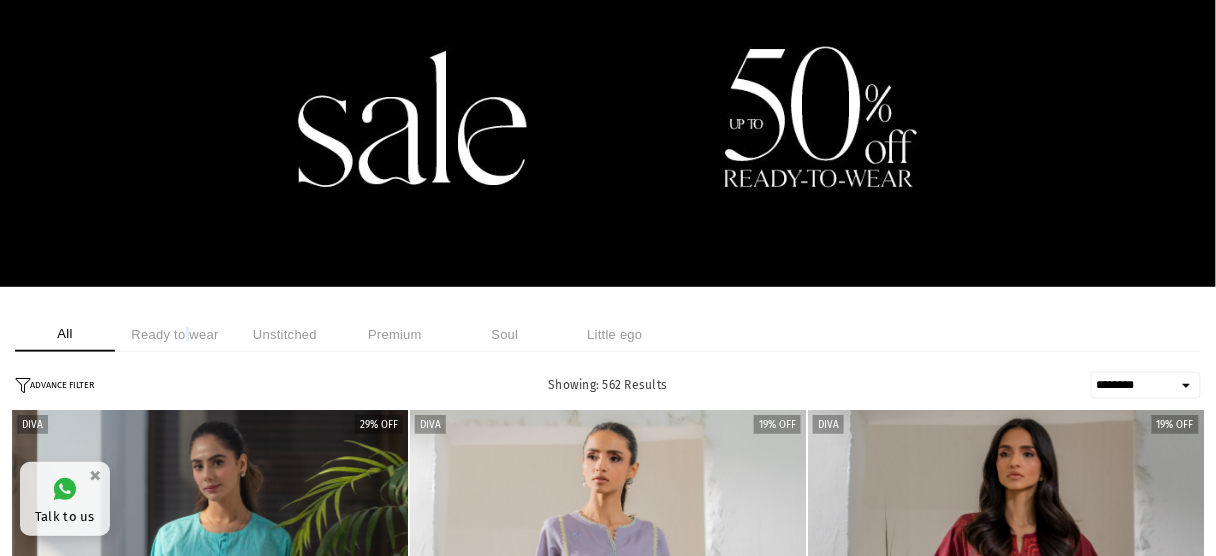 scroll, scrollTop: 0, scrollLeft: 0, axis: both 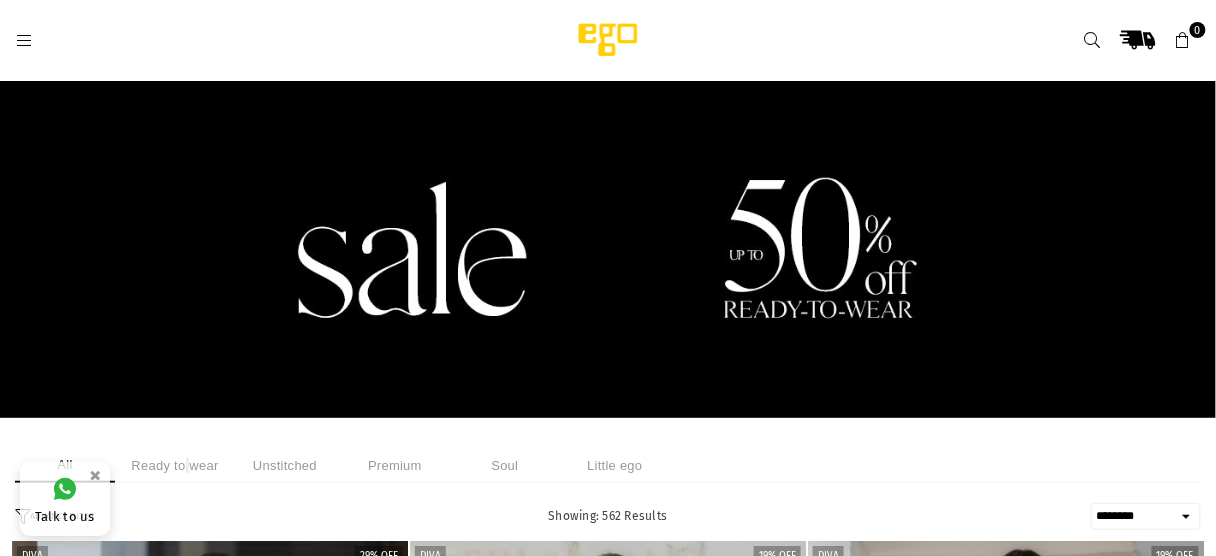 click at bounding box center [1093, 41] 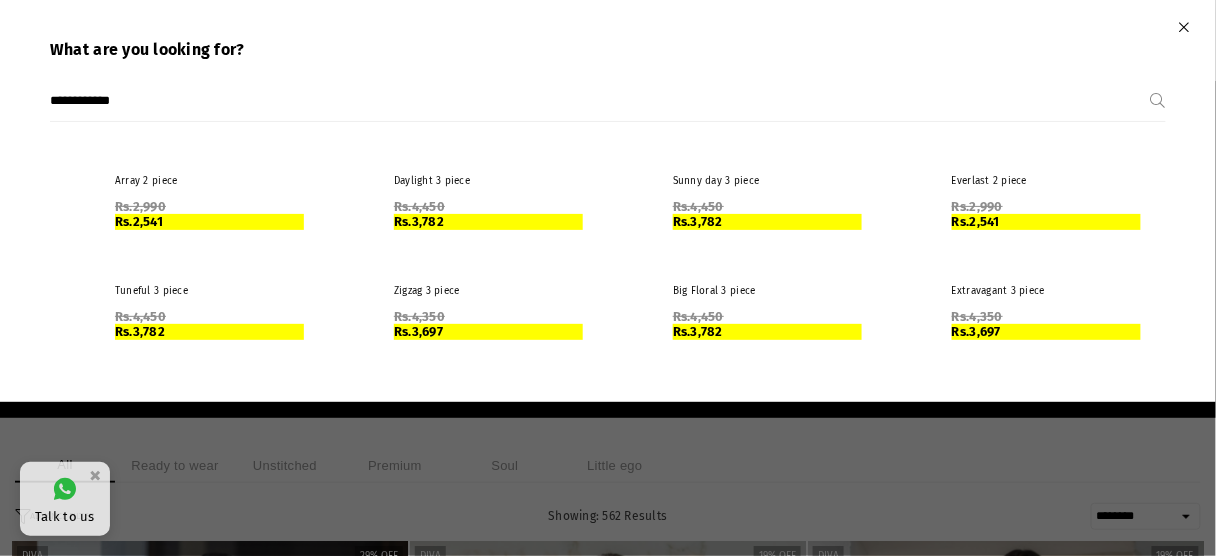 type on "**********" 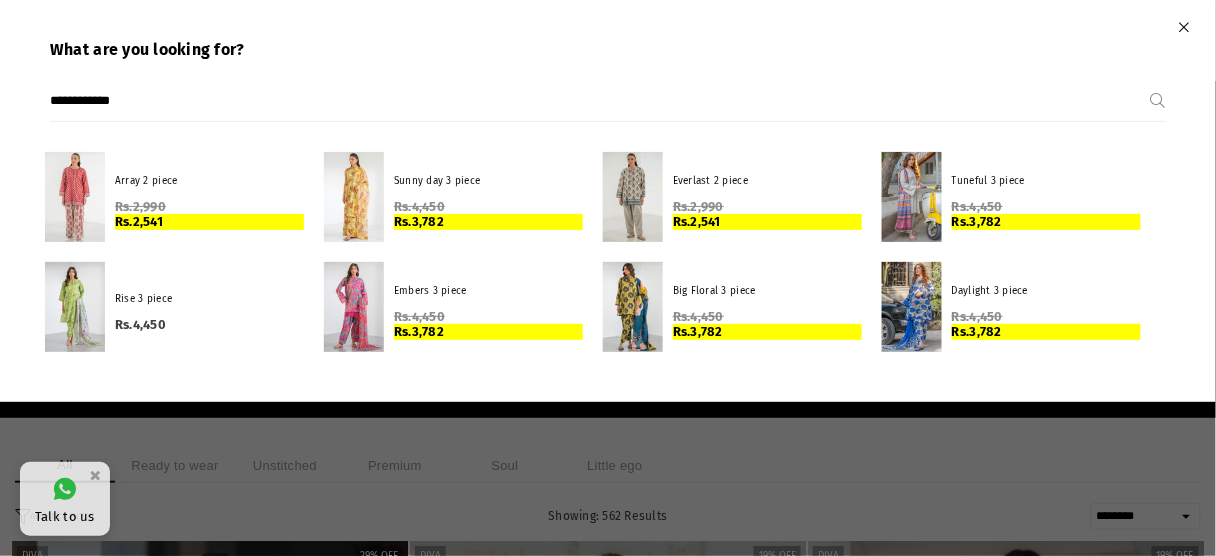 click at bounding box center [608, 278] 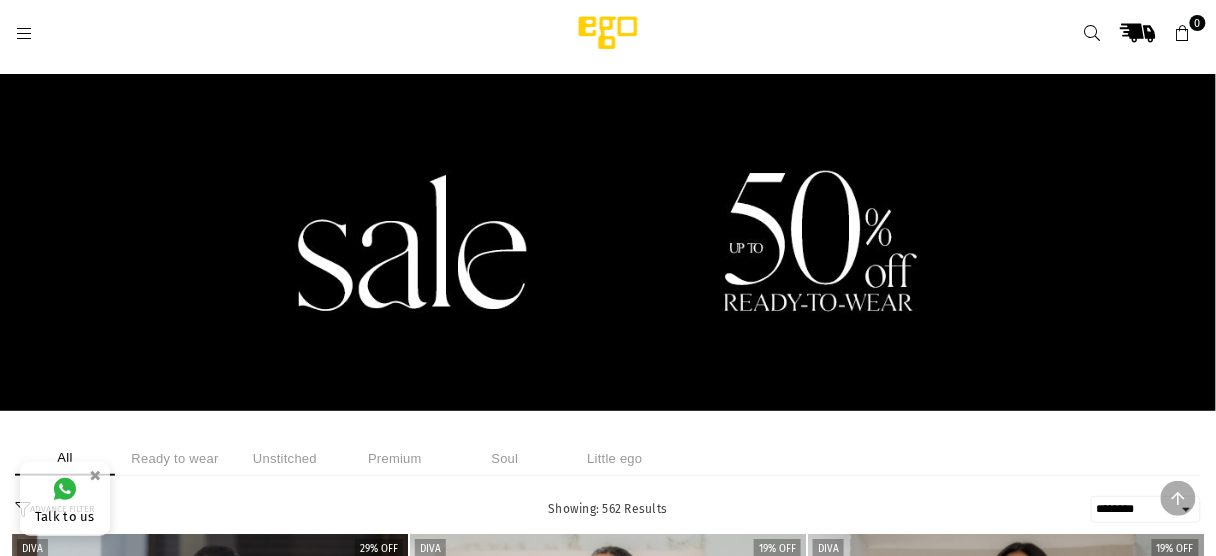 scroll, scrollTop: 0, scrollLeft: 0, axis: both 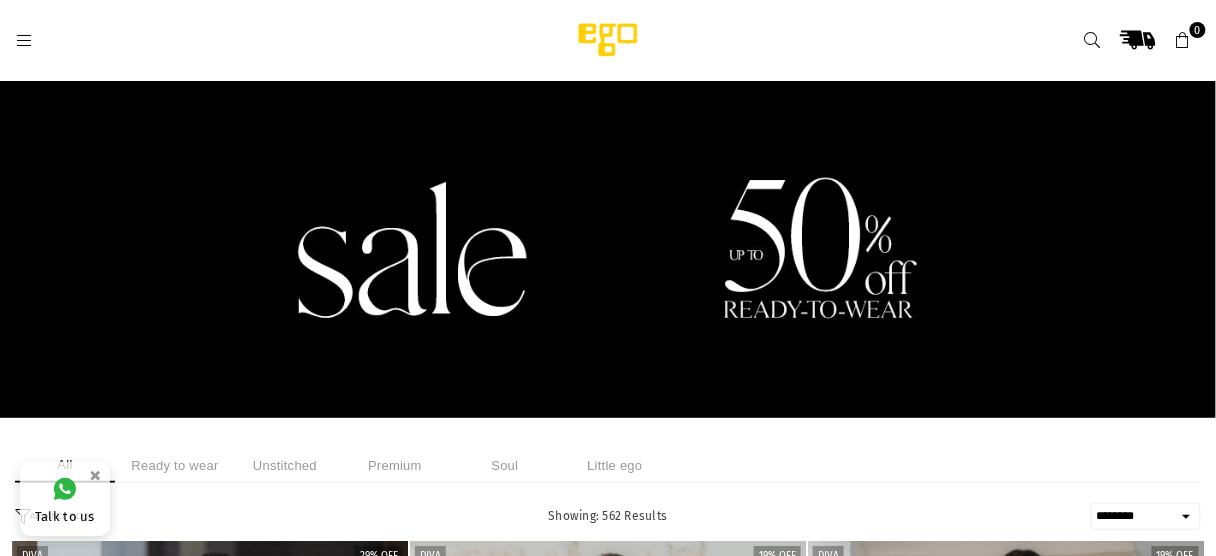 click on "Unstitched" at bounding box center [285, 465] 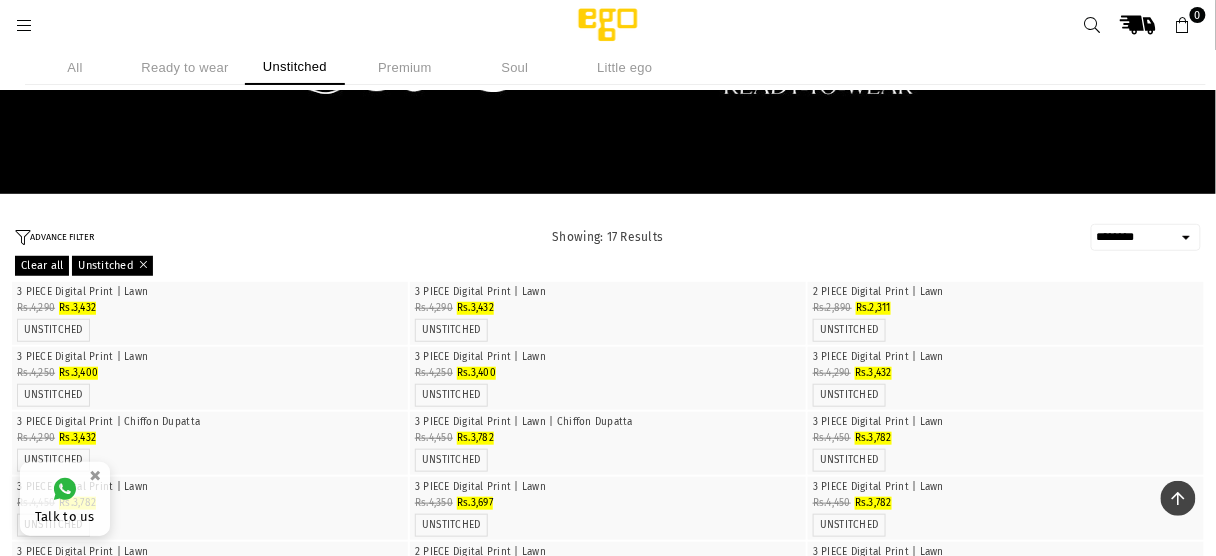 scroll, scrollTop: 31, scrollLeft: 0, axis: vertical 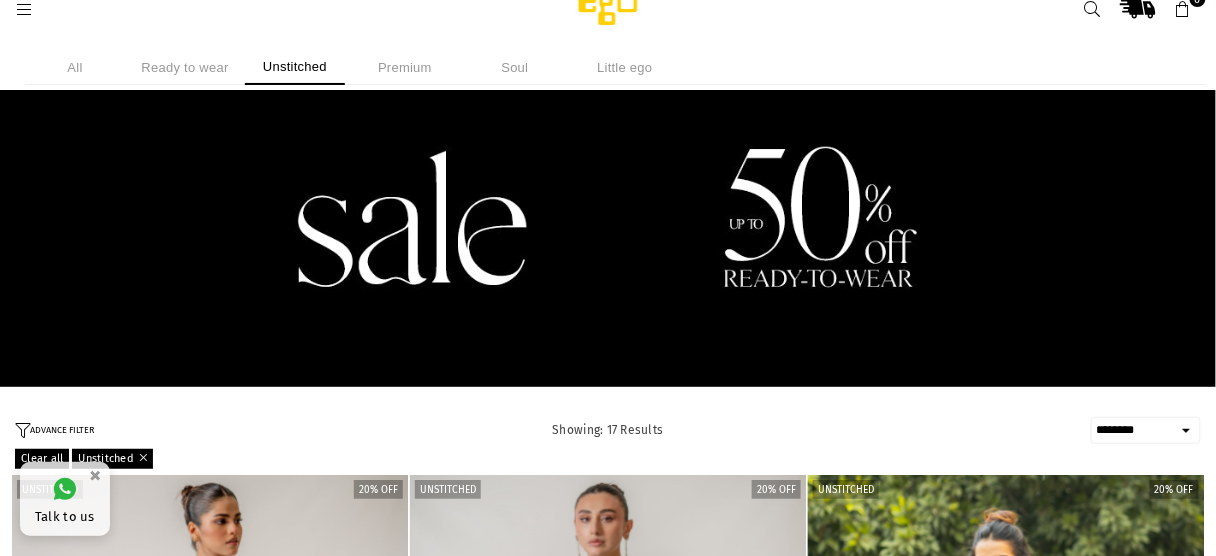 click on "**********" at bounding box center (1146, 430) 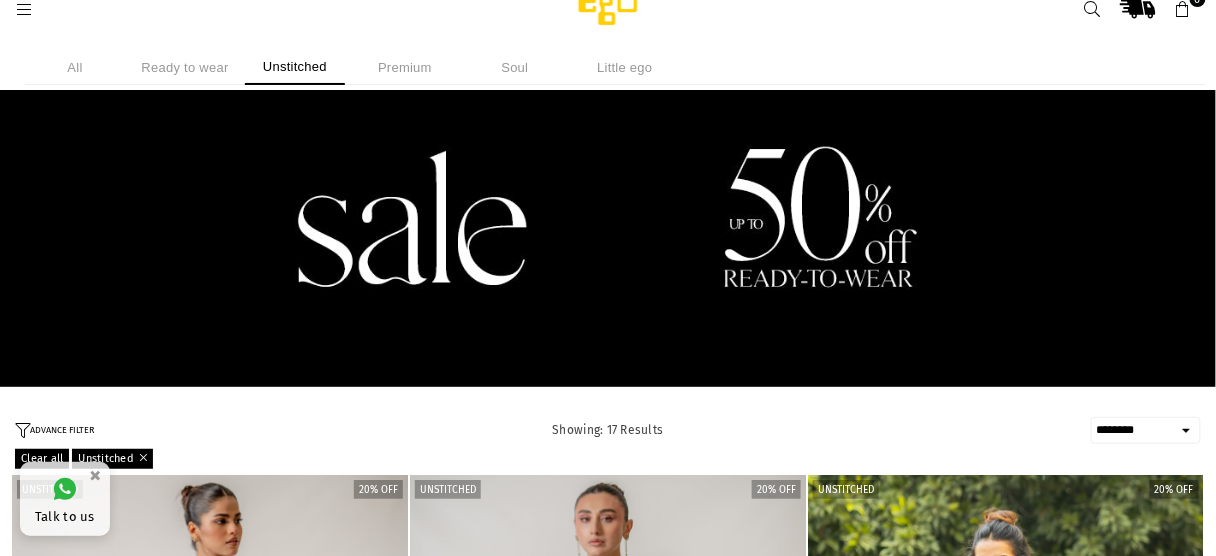 select on "**********" 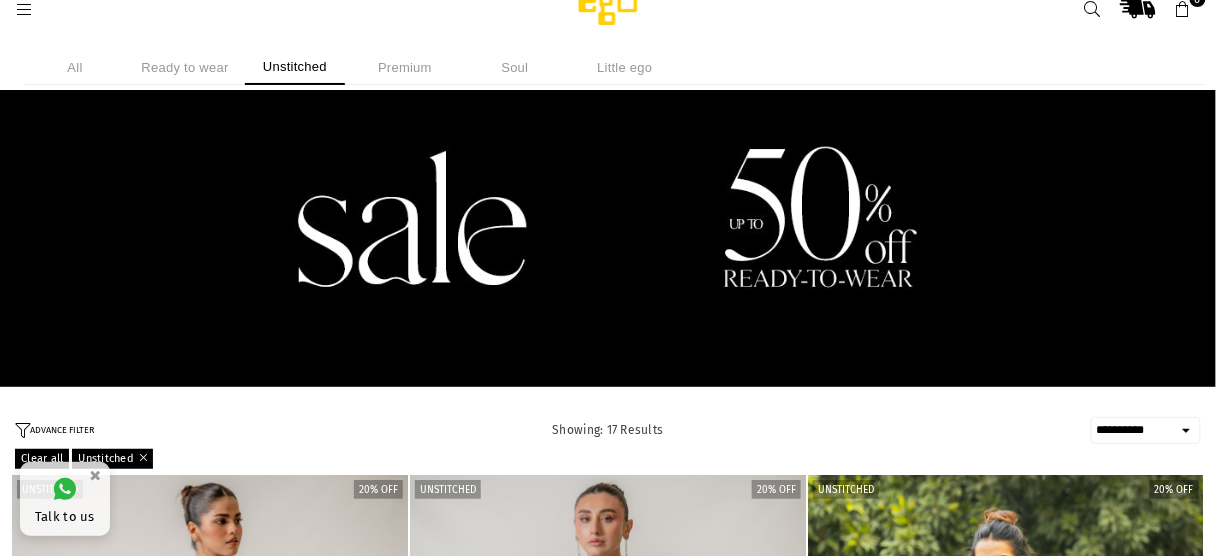 click on "**********" at bounding box center (1146, 430) 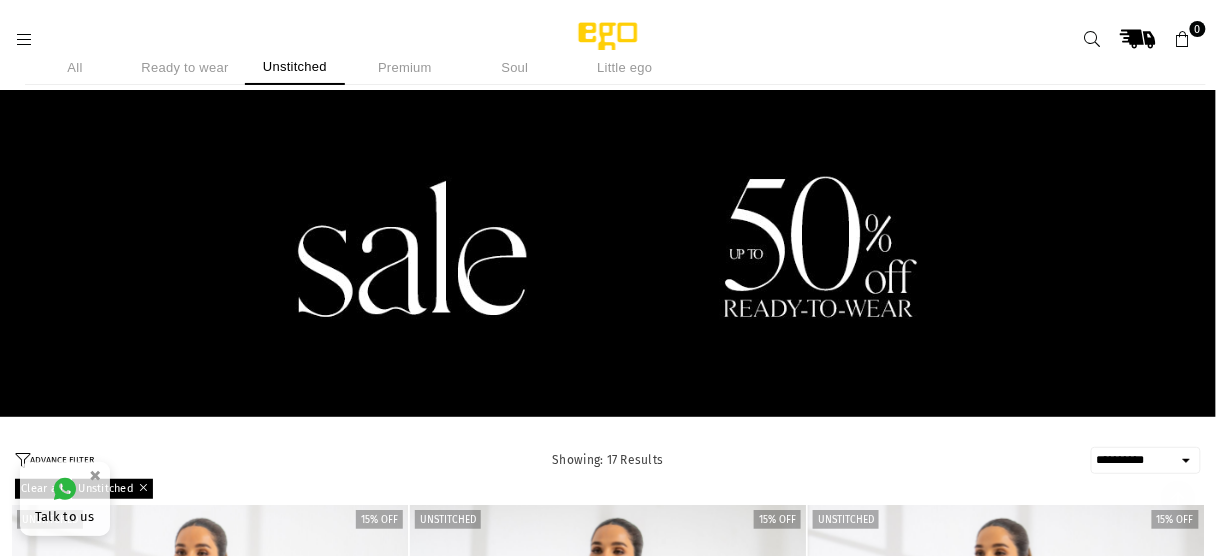 scroll, scrollTop: 0, scrollLeft: 0, axis: both 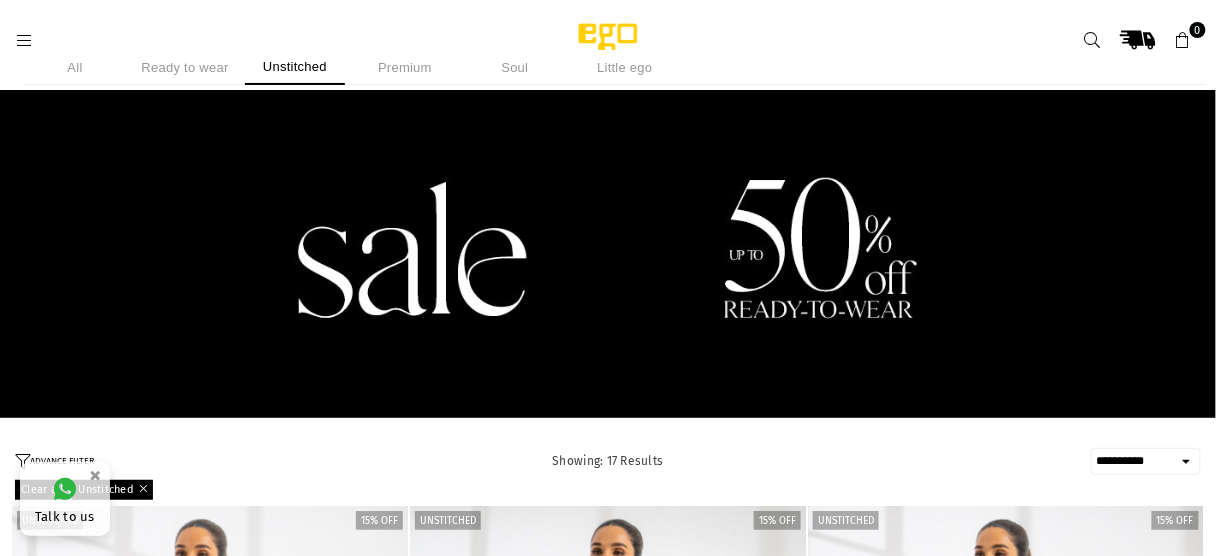 click at bounding box center (140, 488) 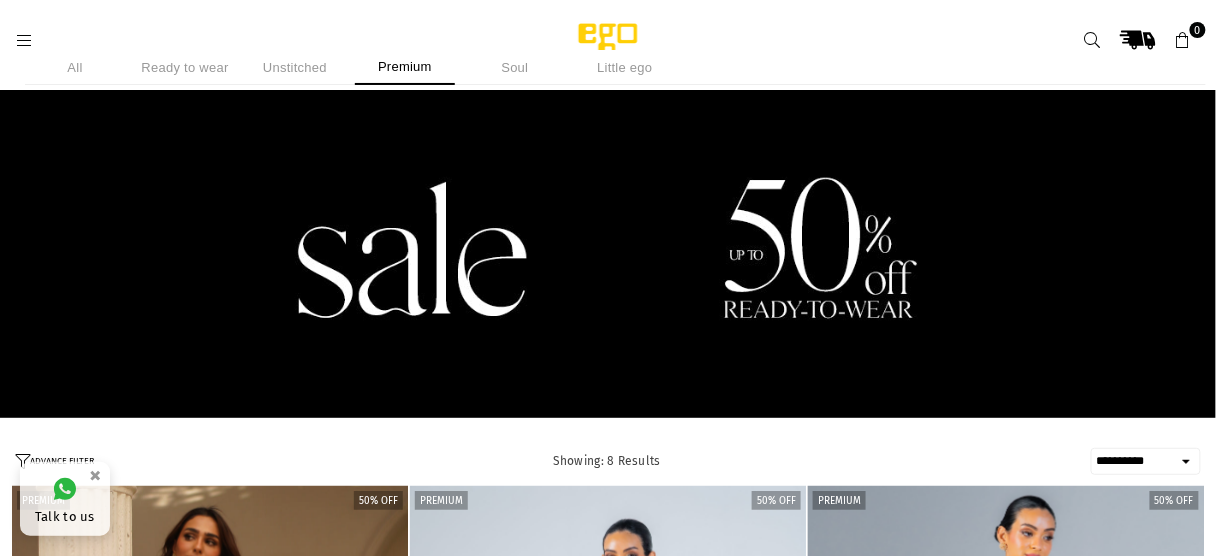 click on "Ready to wear" at bounding box center [185, 67] 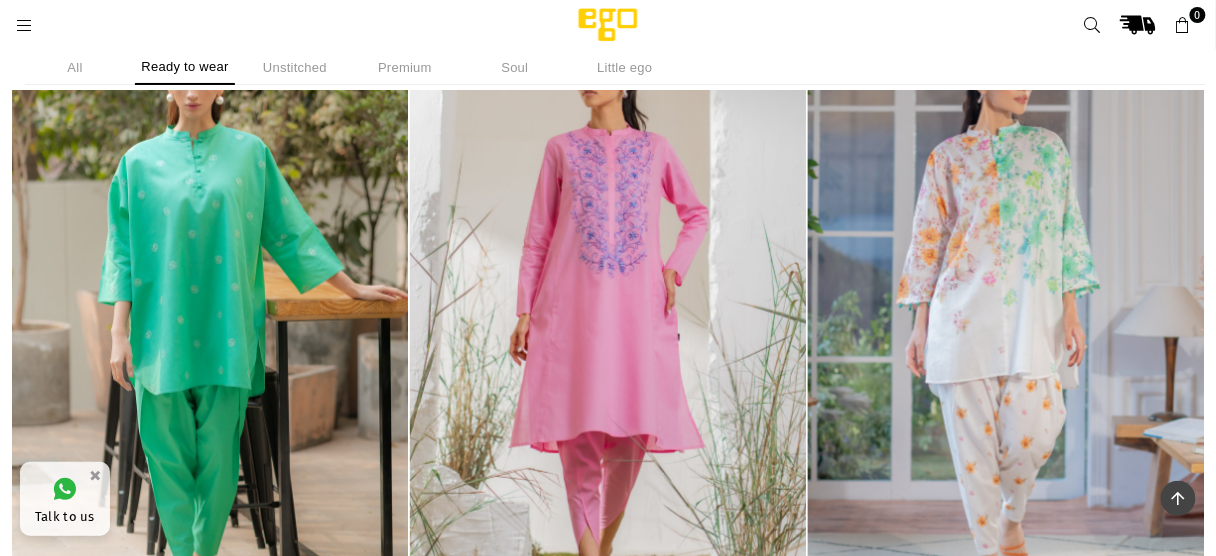 scroll, scrollTop: 2055, scrollLeft: 0, axis: vertical 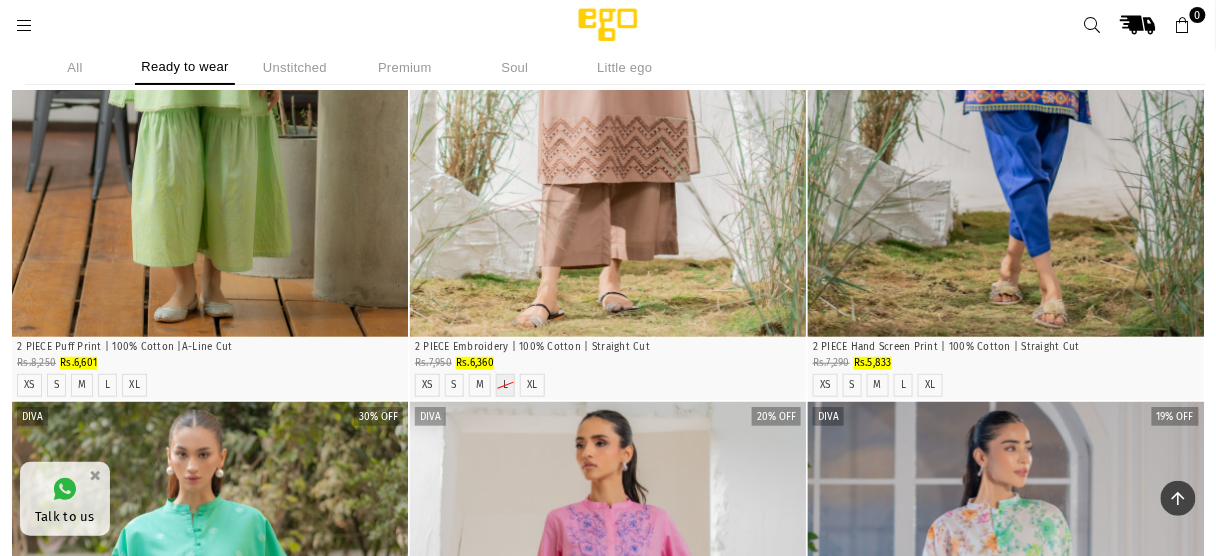 click on ".st0 { fill: #000000; }" 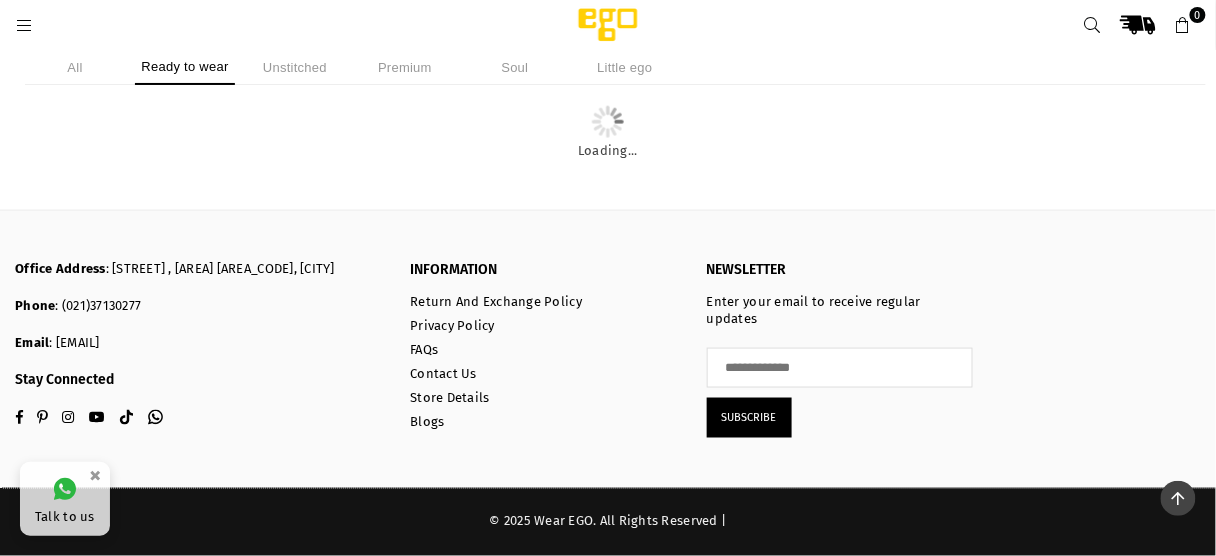 scroll, scrollTop: 16197, scrollLeft: 0, axis: vertical 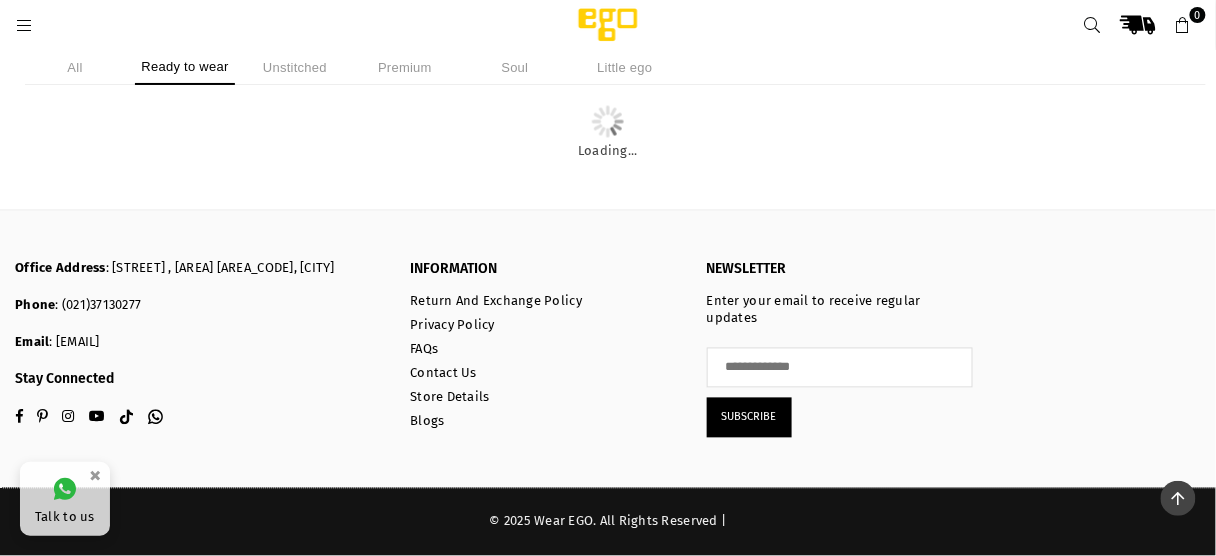 click at bounding box center [1093, 25] 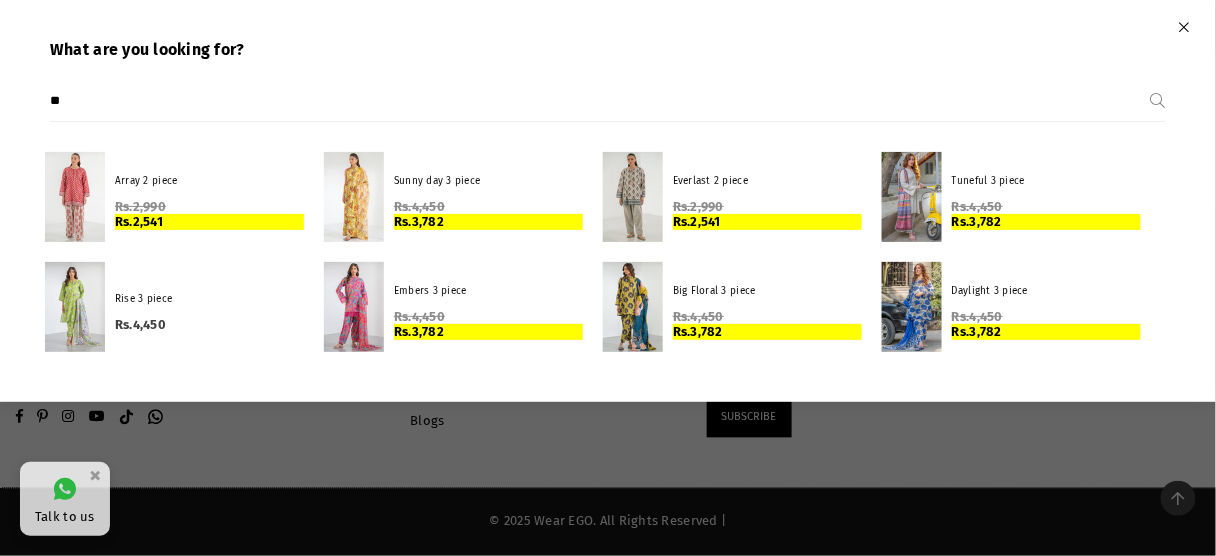 type on "*" 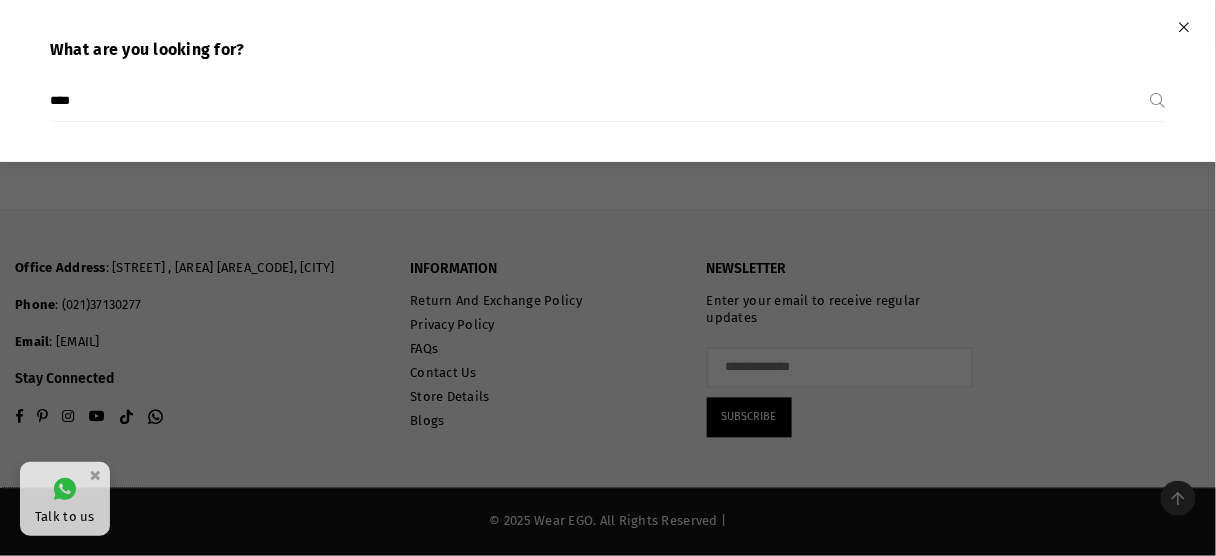 type on "****" 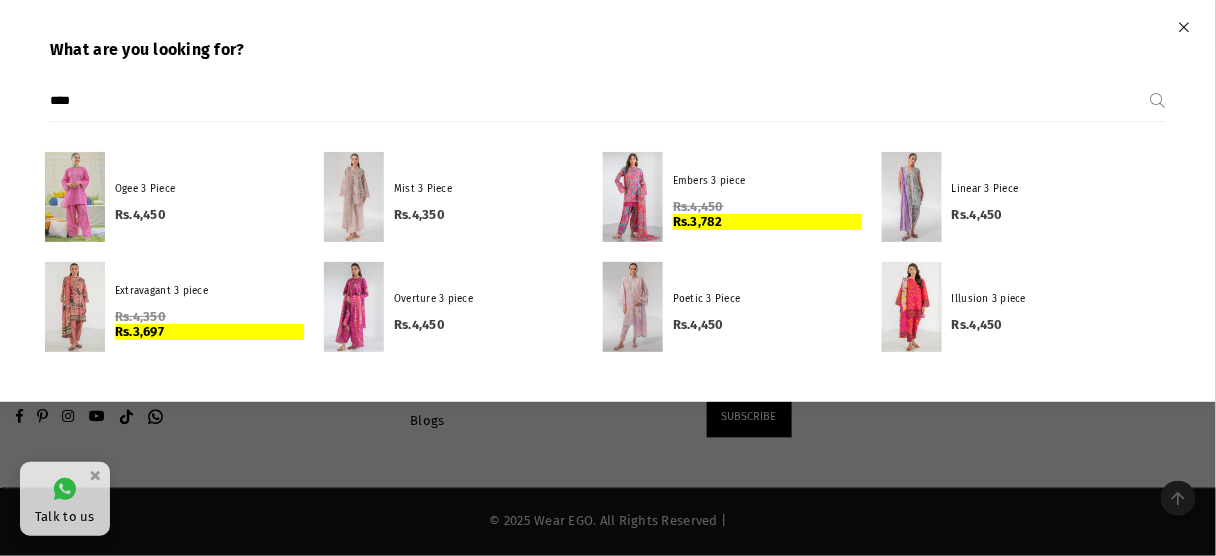 drag, startPoint x: 641, startPoint y: 432, endPoint x: 679, endPoint y: 428, distance: 38.209946 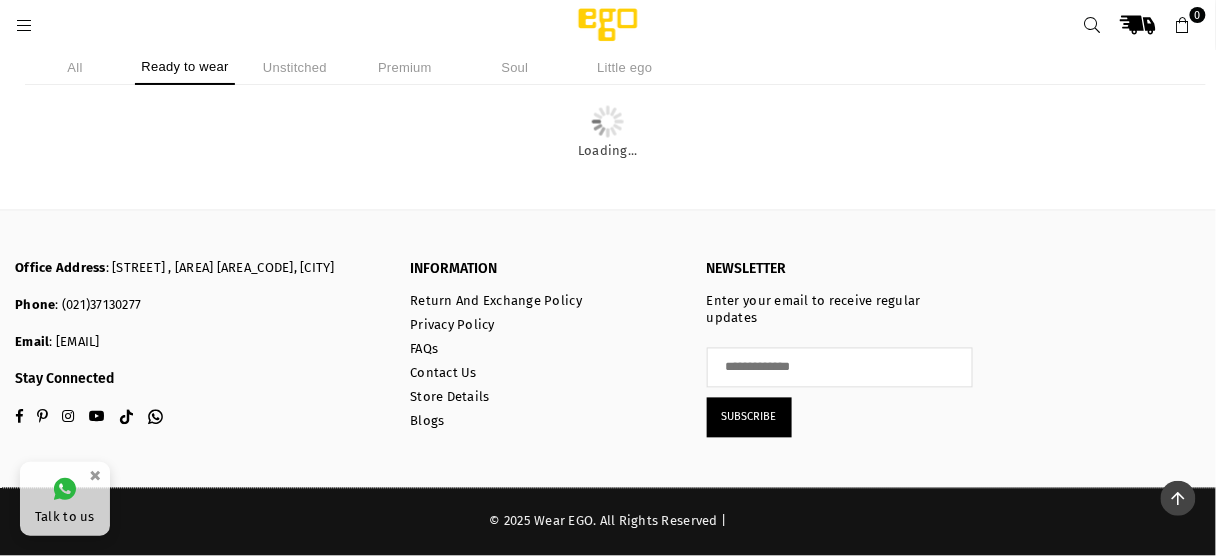 scroll, scrollTop: 4729, scrollLeft: 0, axis: vertical 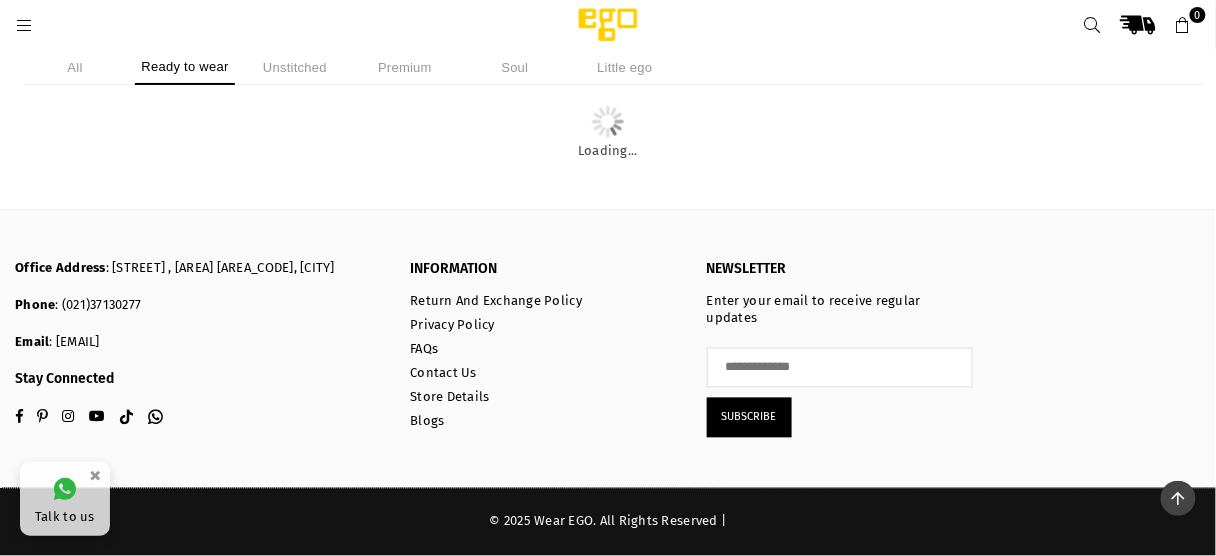 click on "All" at bounding box center (75, 67) 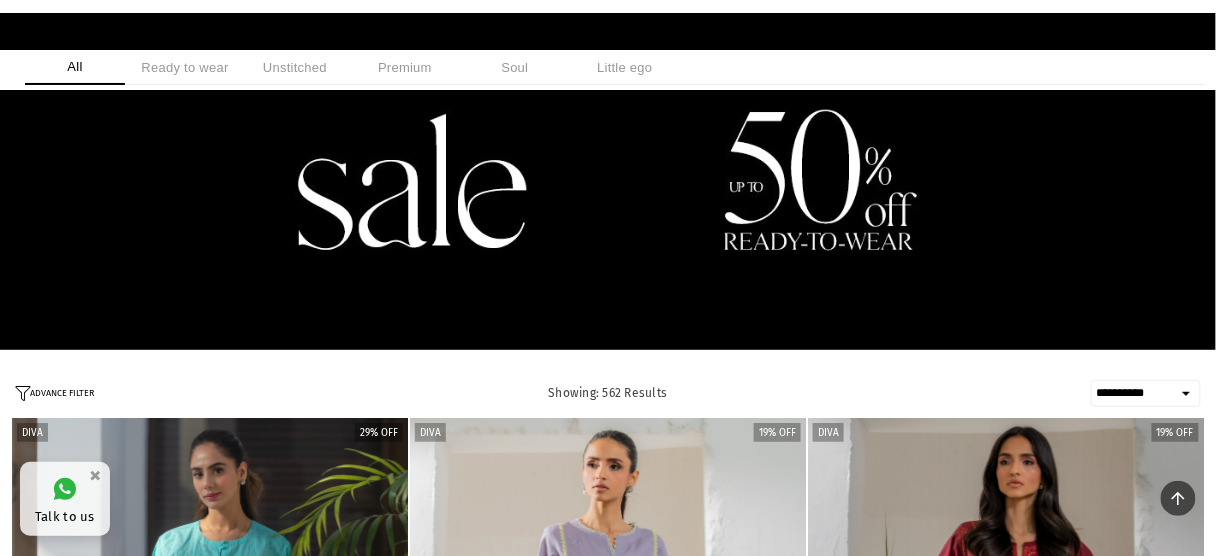 scroll, scrollTop: 0, scrollLeft: 0, axis: both 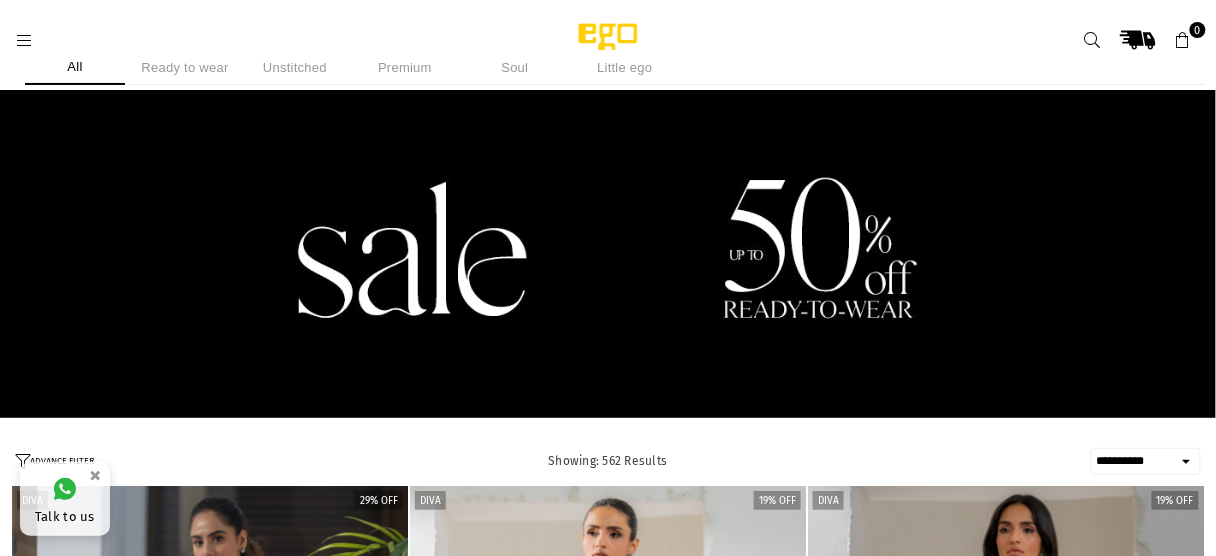 click on "**********" at bounding box center (1146, 461) 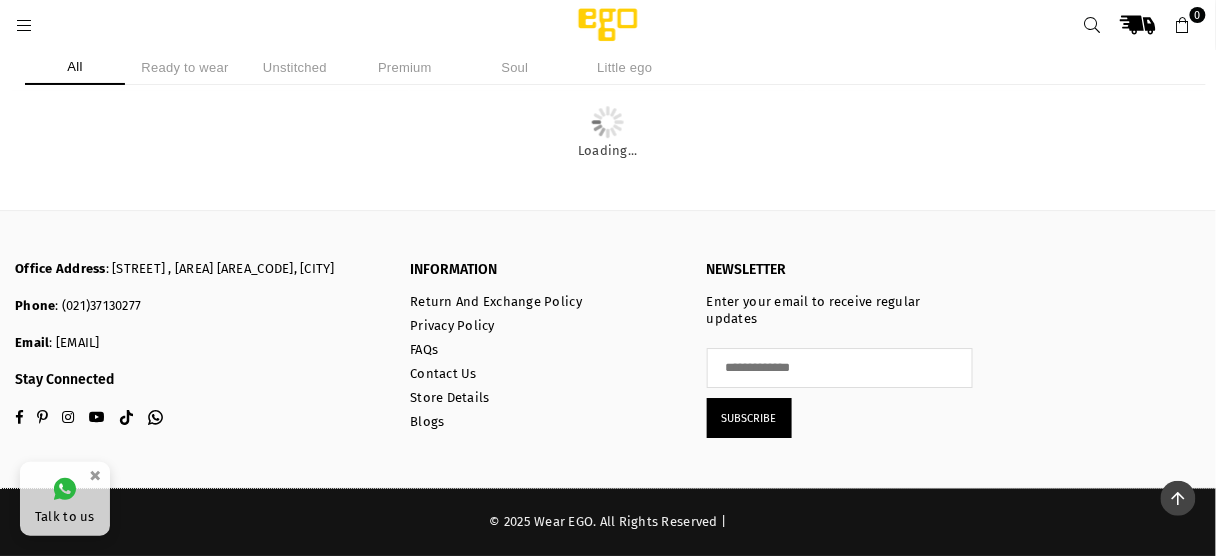 scroll, scrollTop: 30715, scrollLeft: 0, axis: vertical 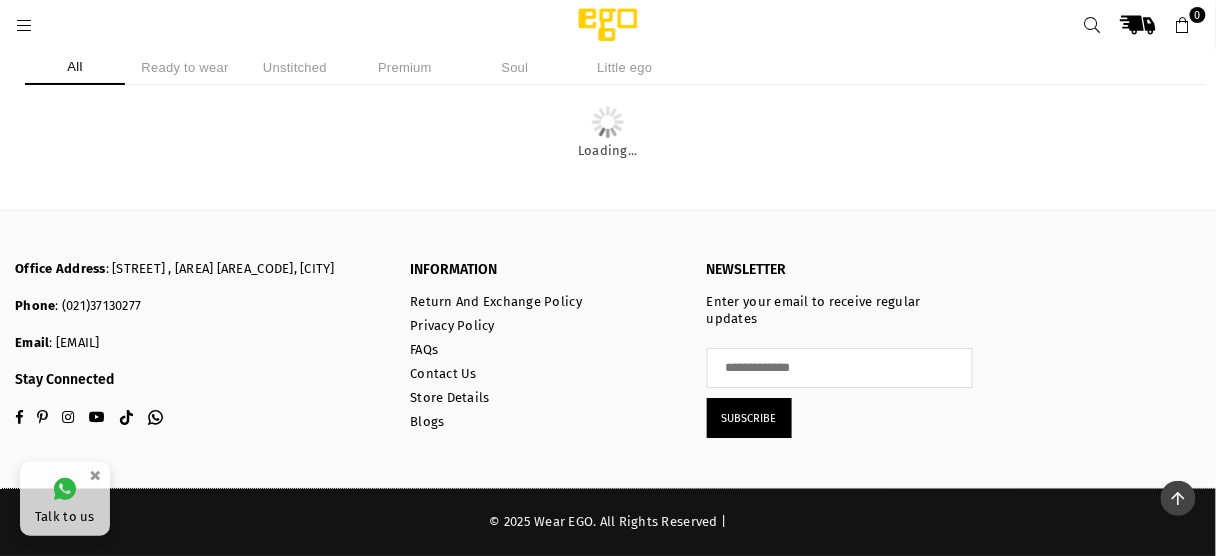 click at bounding box center (608, -633) 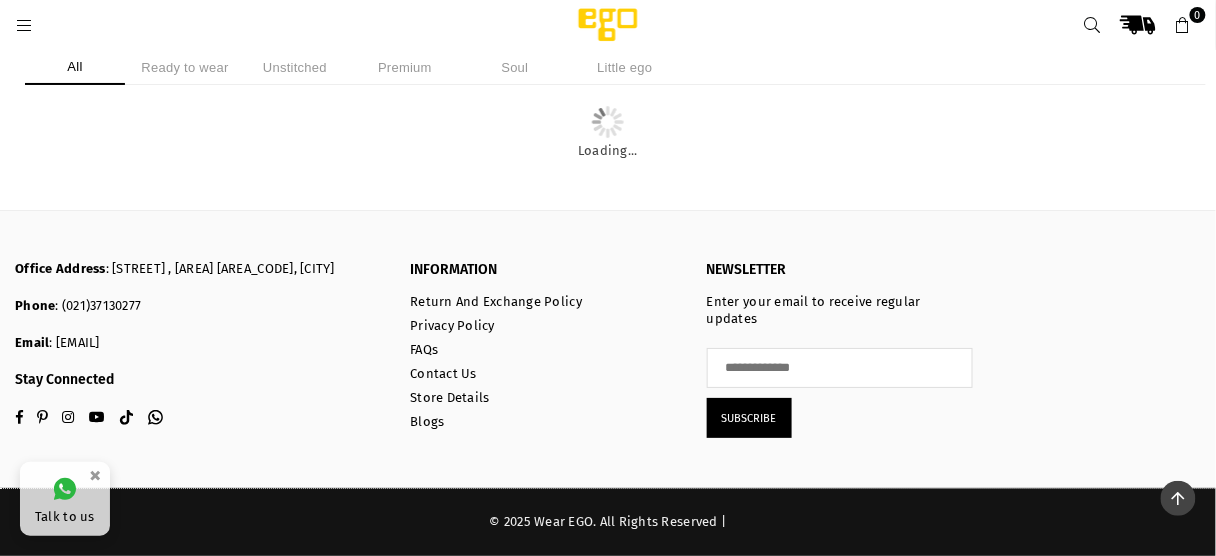 scroll, scrollTop: 34631, scrollLeft: 0, axis: vertical 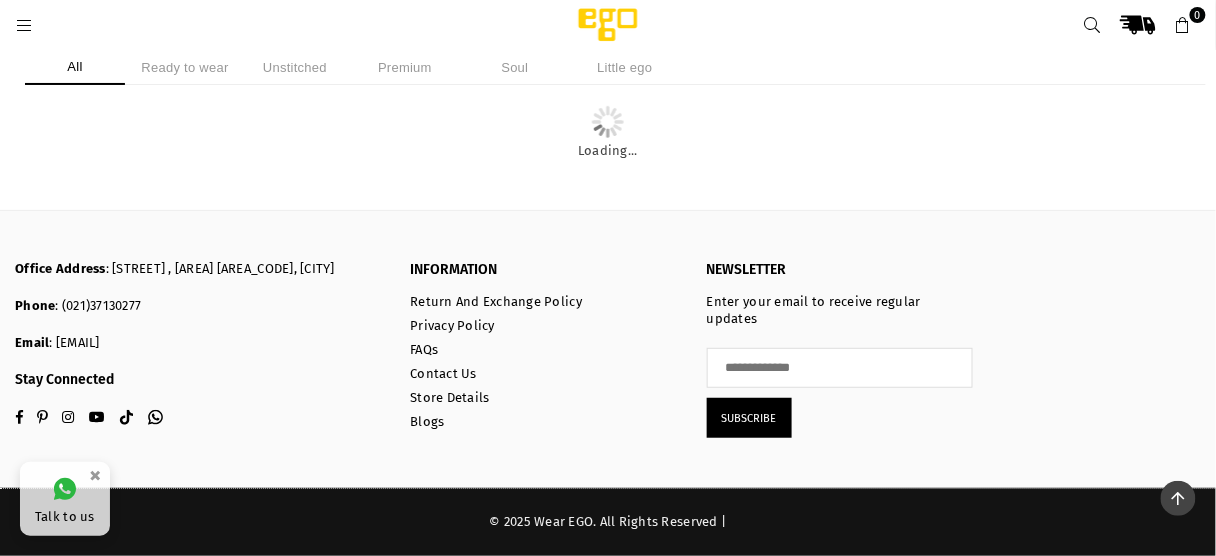 click on "Office Address : Zamzama Boulevard , DHA Phase 5, Karachi Phone : (021)37130277 Email  : cs@wearego.com   Stay Connected   Facebook     Pinterest     Instagram     YouTube     TikTok                                                                         Whatsapp       INFORMATION Return And Exchange Policy Privacy Policy FAQs Contact Us Store Details Blogs NEWSLETTER Enter your email to receive regular updates Subscribe" at bounding box center [578, 364] 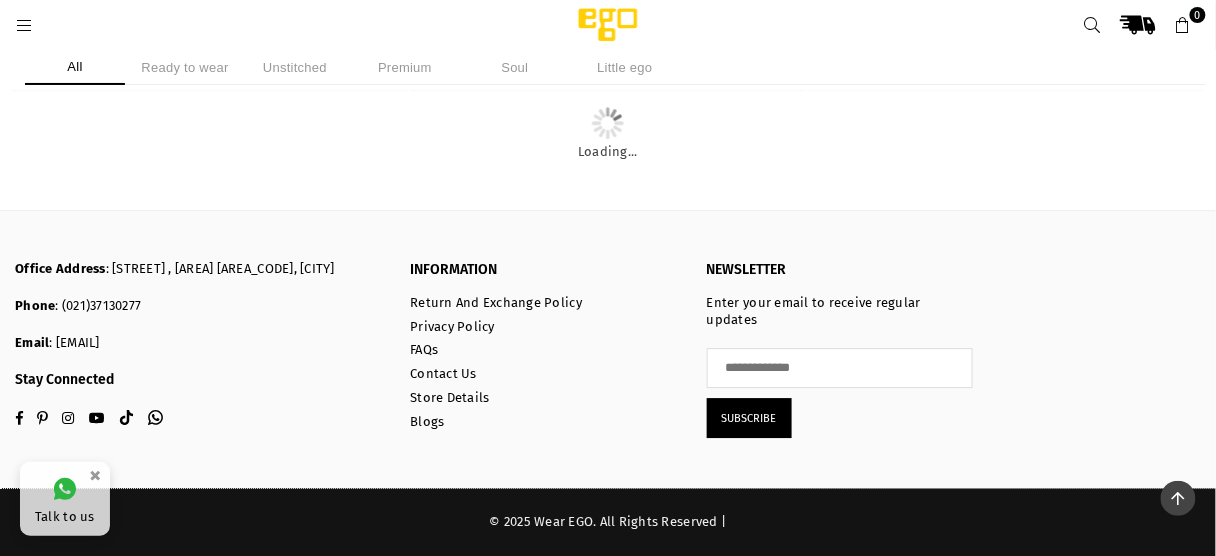 scroll, scrollTop: 52384, scrollLeft: 0, axis: vertical 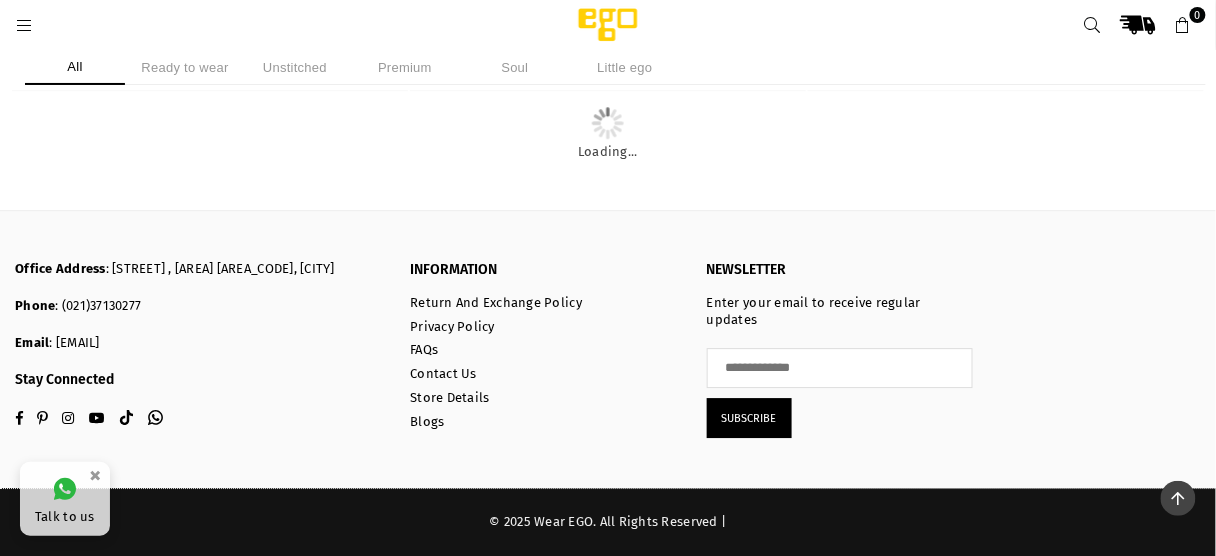 click at bounding box center (1093, 26) 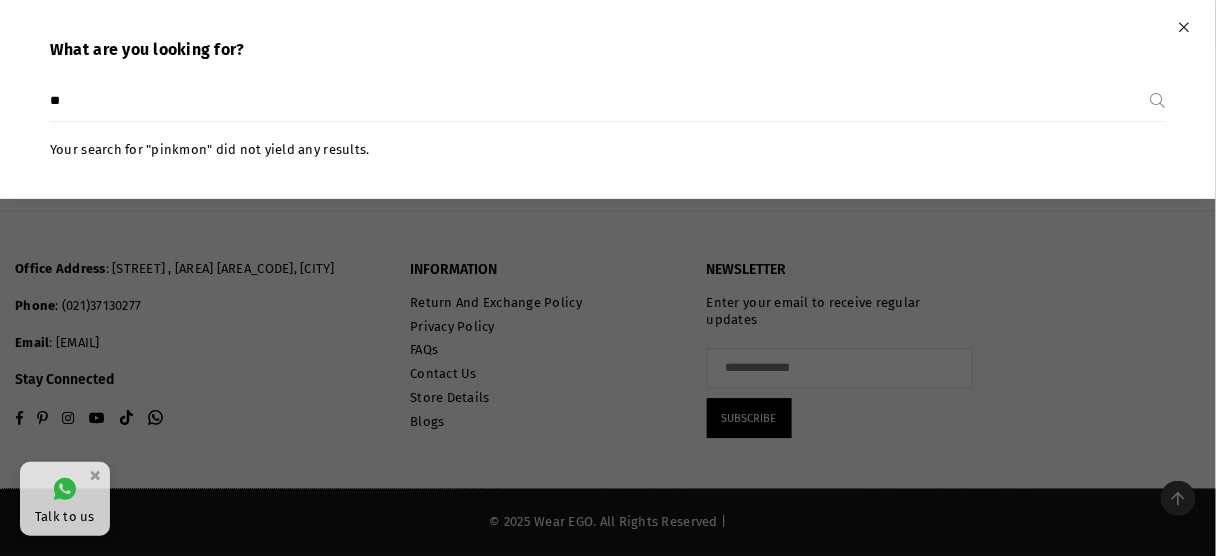 type on "*" 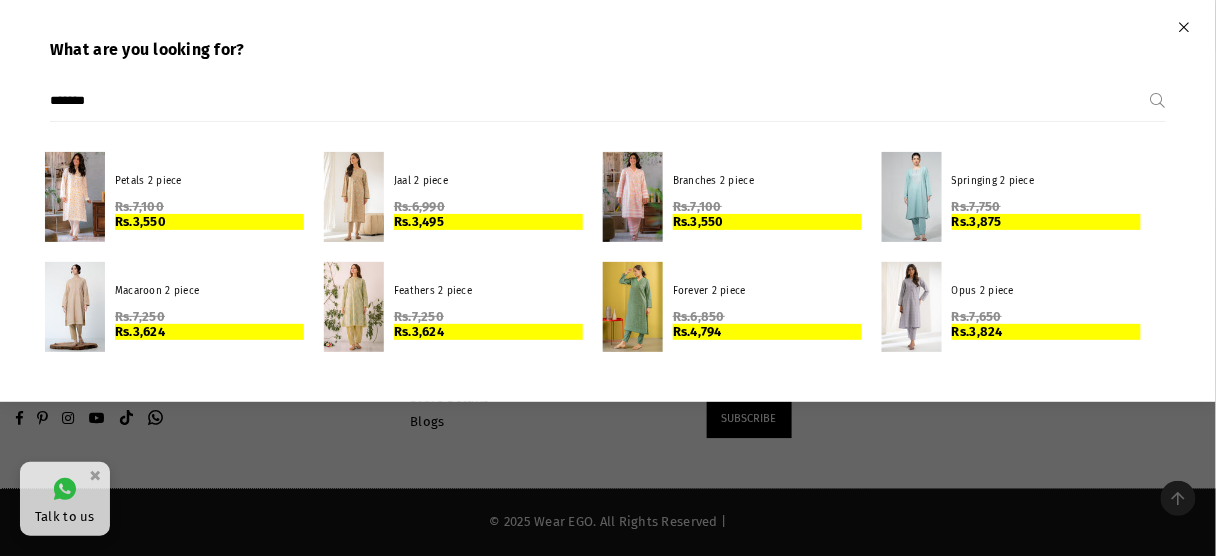 type on "*******" 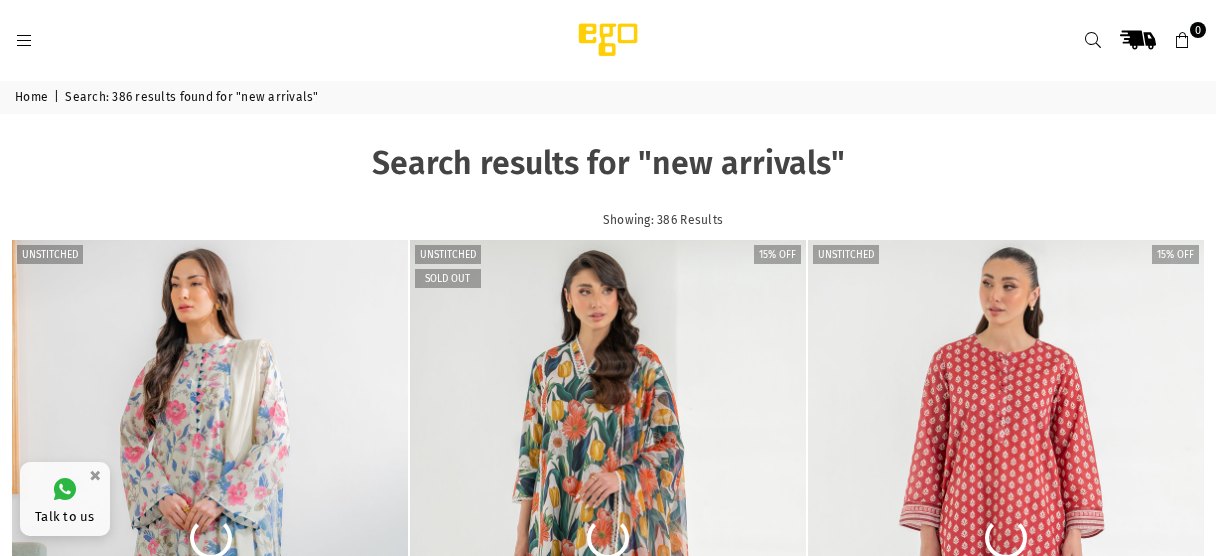 scroll, scrollTop: 0, scrollLeft: 0, axis: both 